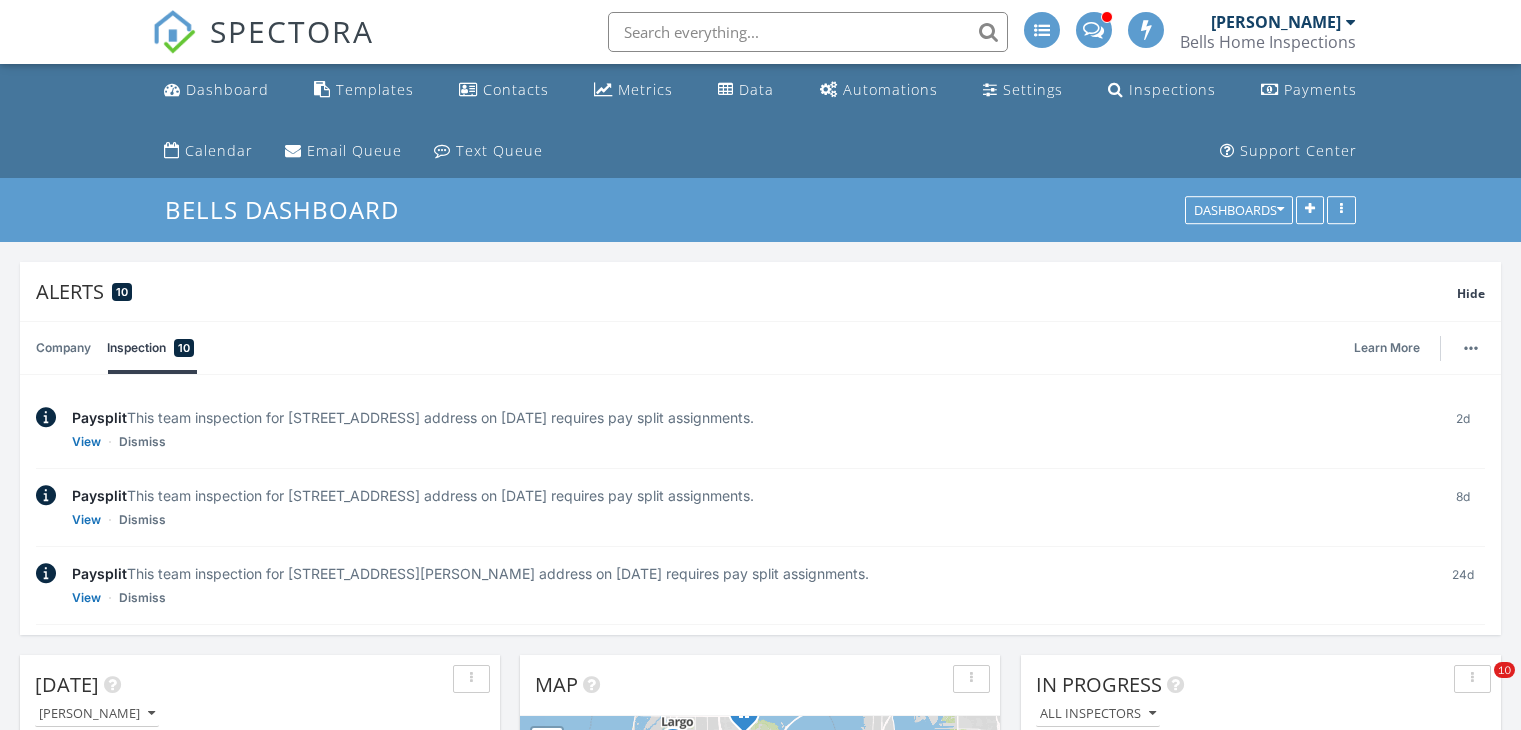 scroll, scrollTop: 1500, scrollLeft: 0, axis: vertical 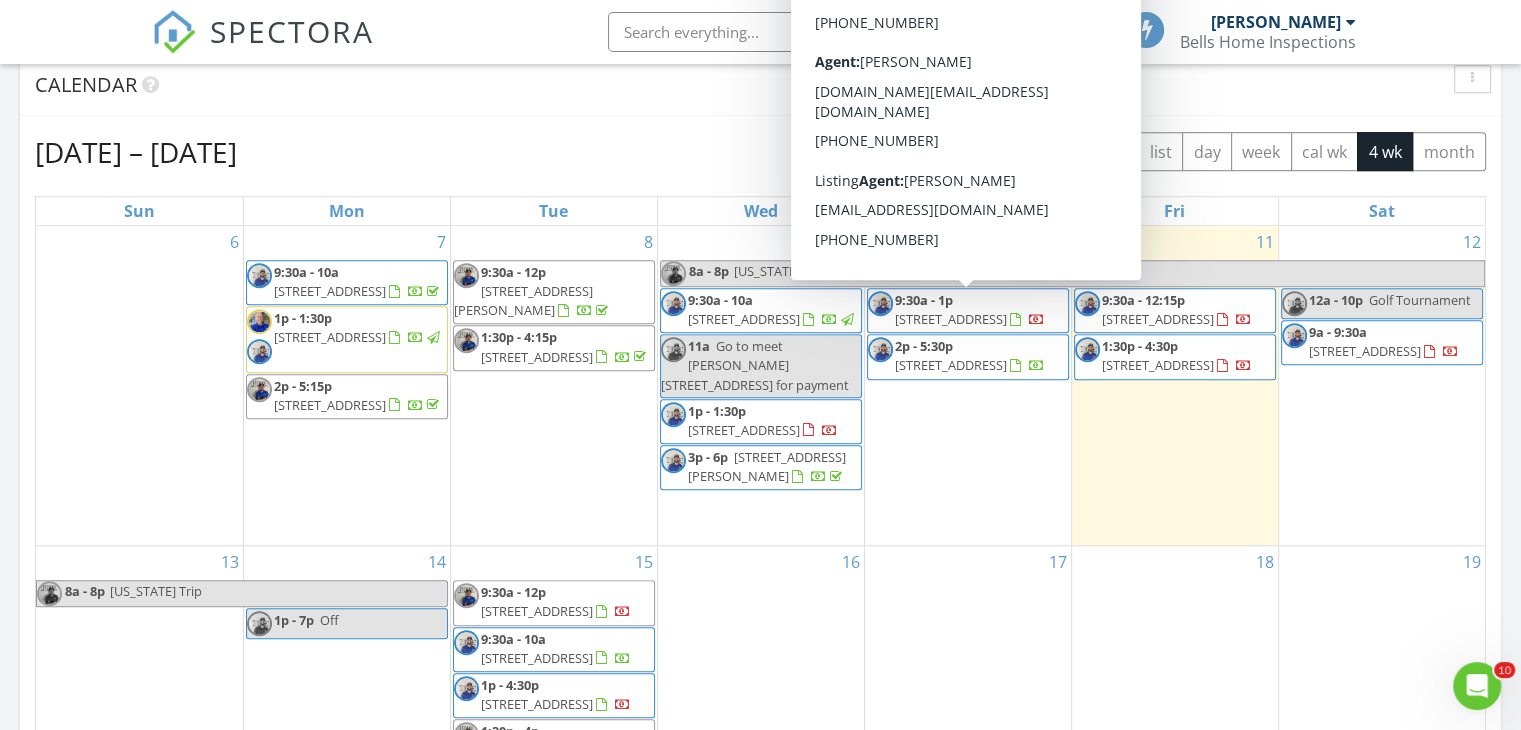 click on "[STREET_ADDRESS]" at bounding box center (951, 319) 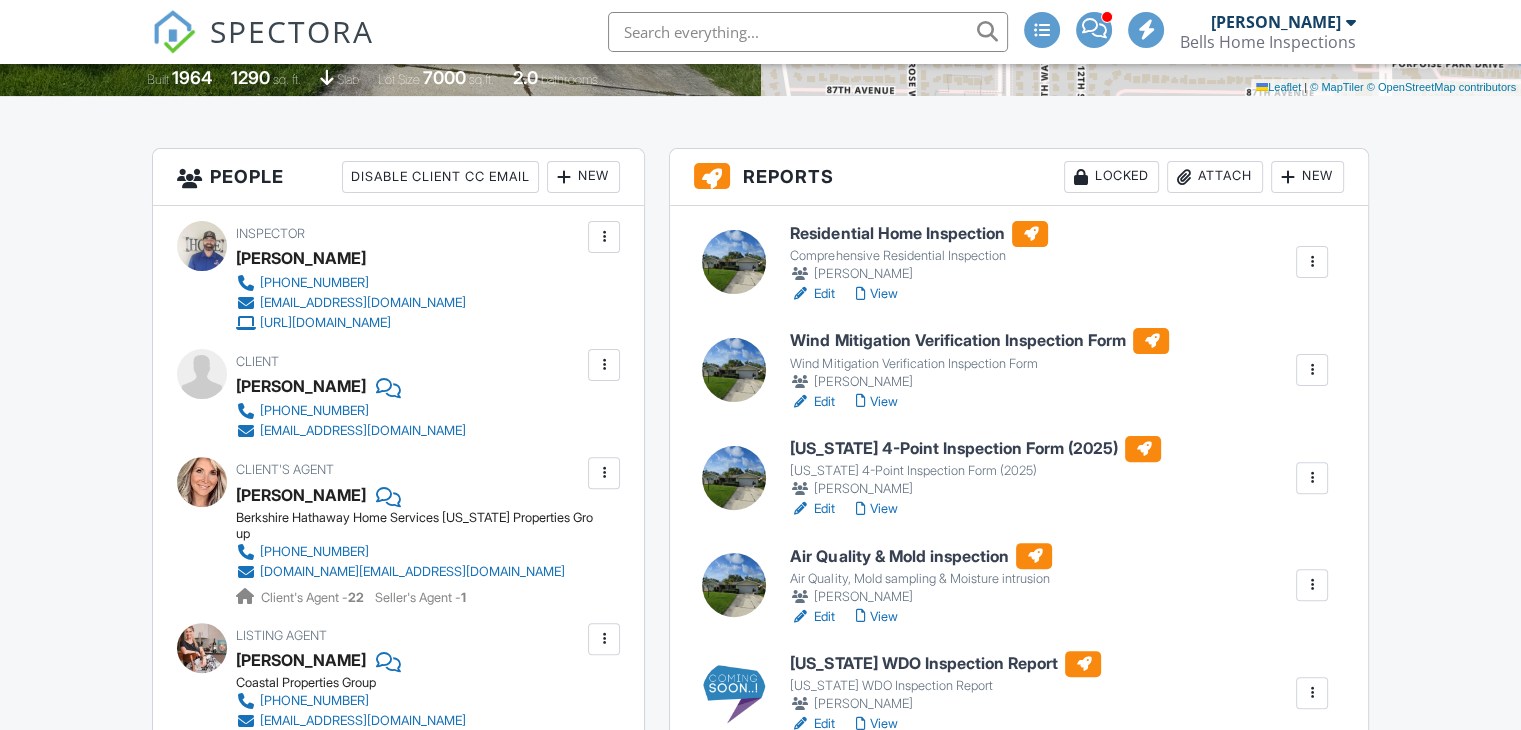 scroll, scrollTop: 0, scrollLeft: 0, axis: both 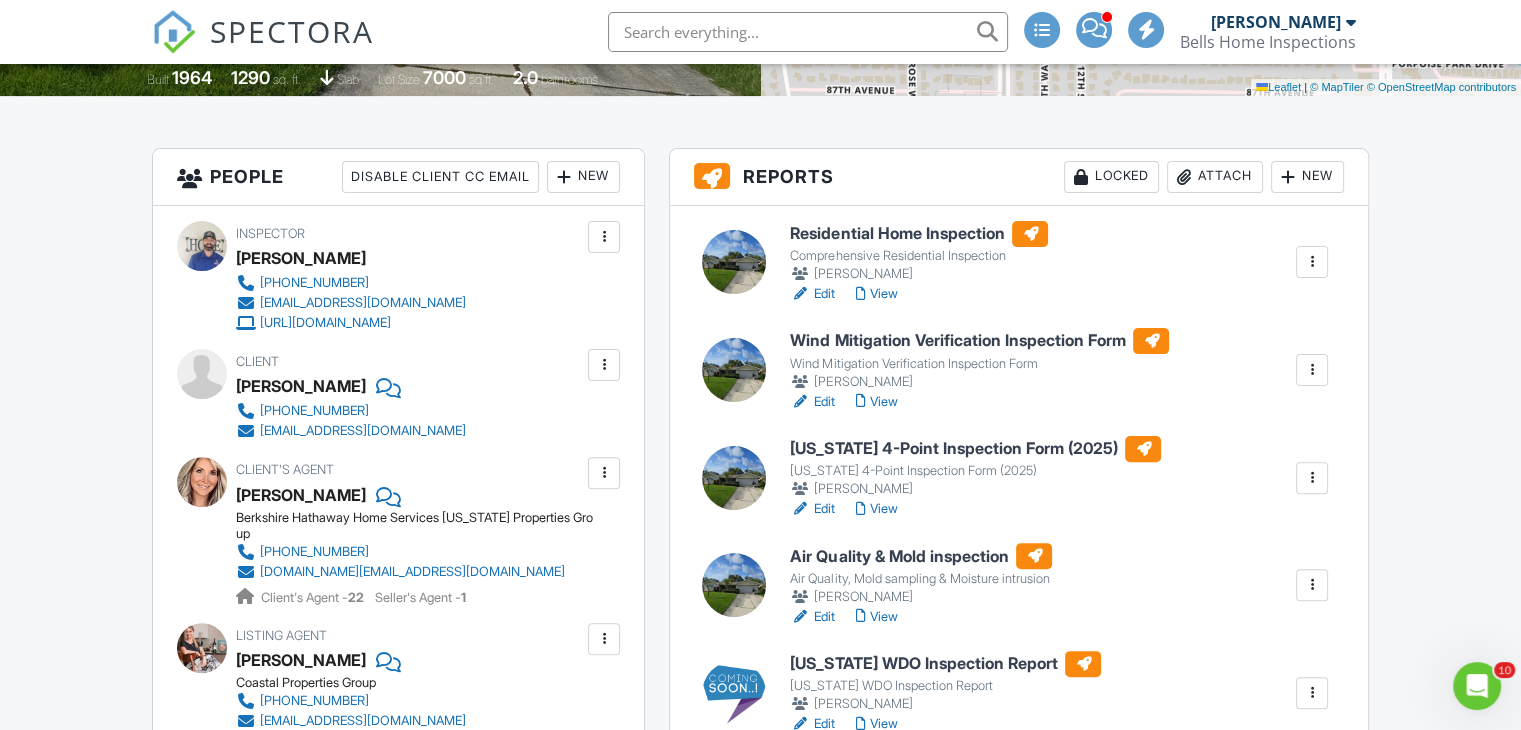 click on "View" at bounding box center (876, 294) 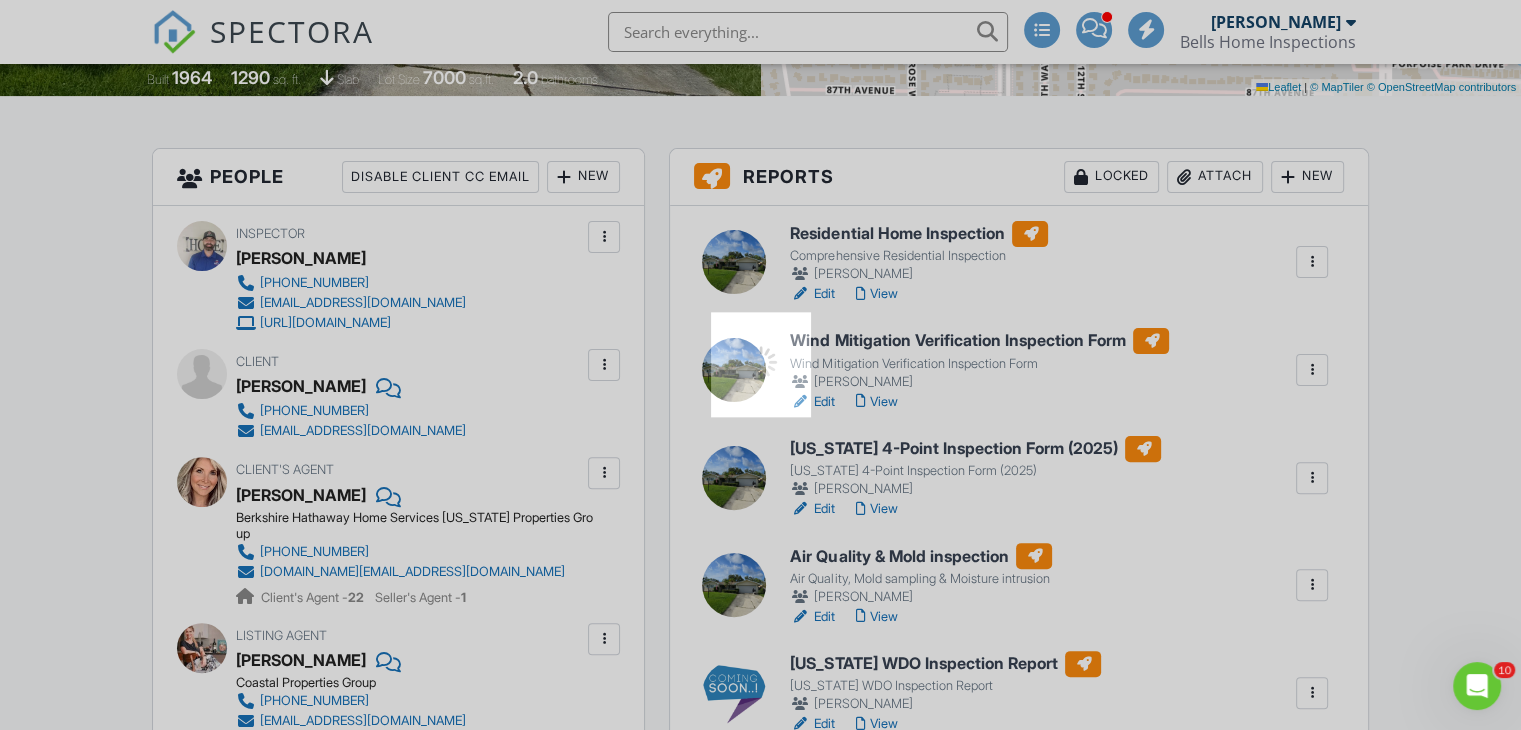 click at bounding box center (760, 365) 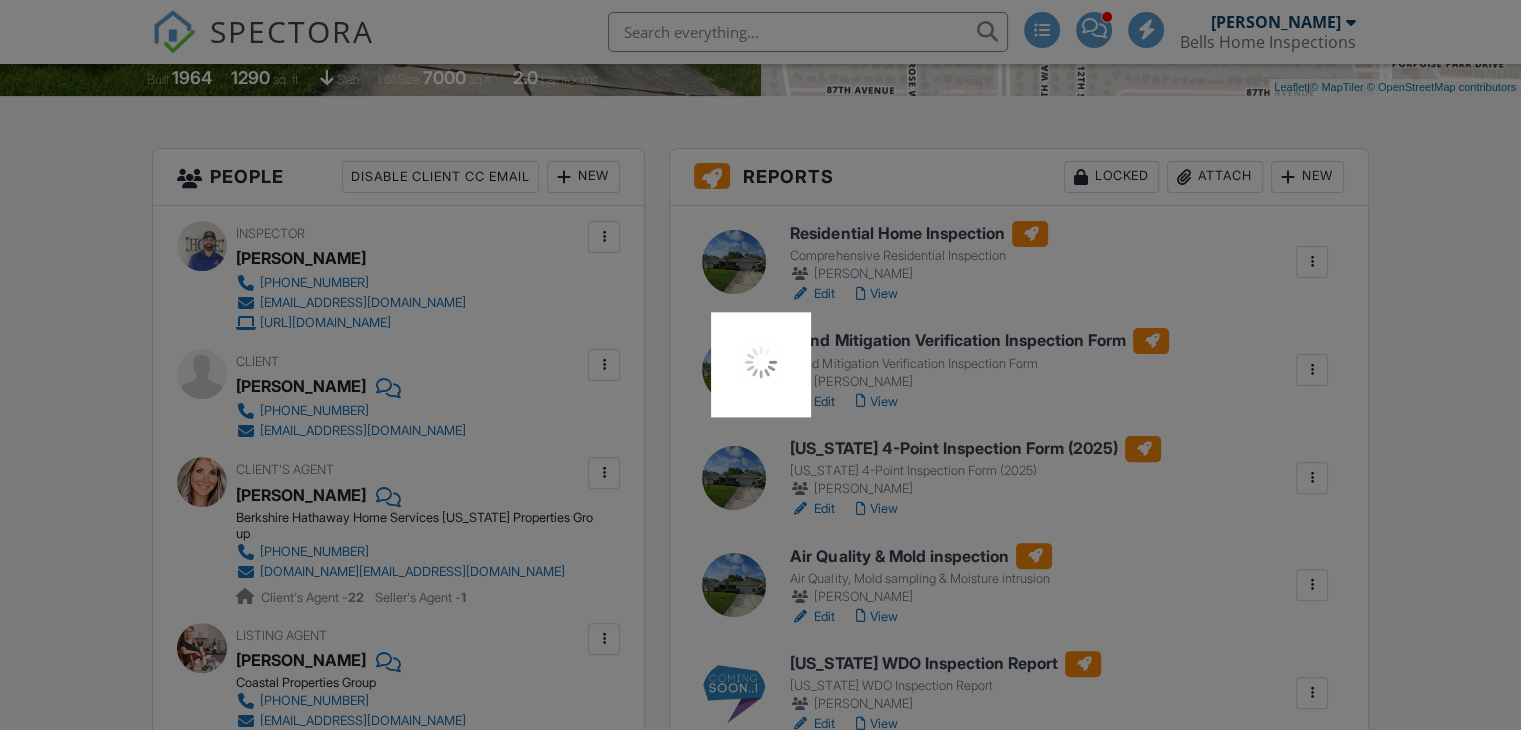 scroll, scrollTop: 500, scrollLeft: 0, axis: vertical 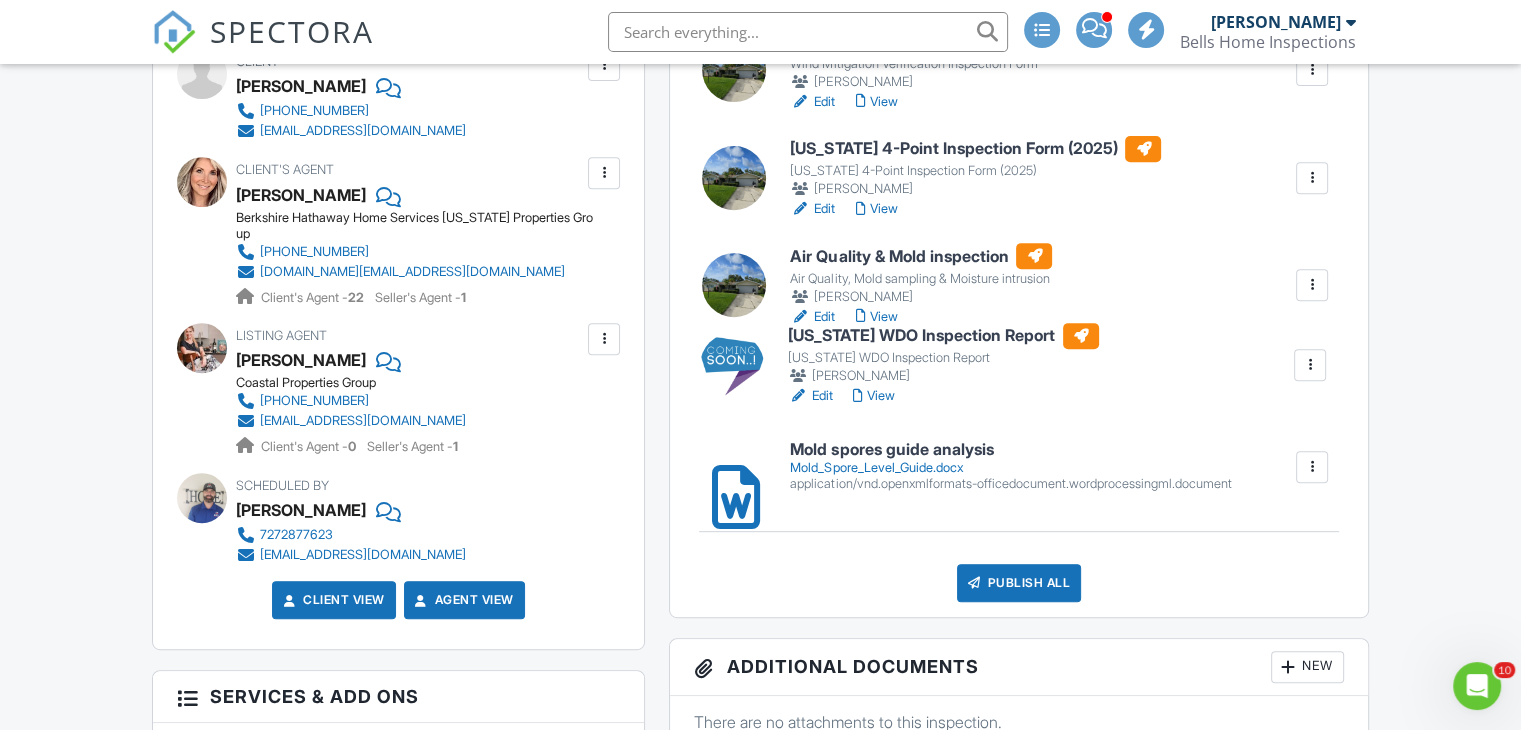 drag, startPoint x: 1315, startPoint y: 387, endPoint x: 1304, endPoint y: 367, distance: 22.825424 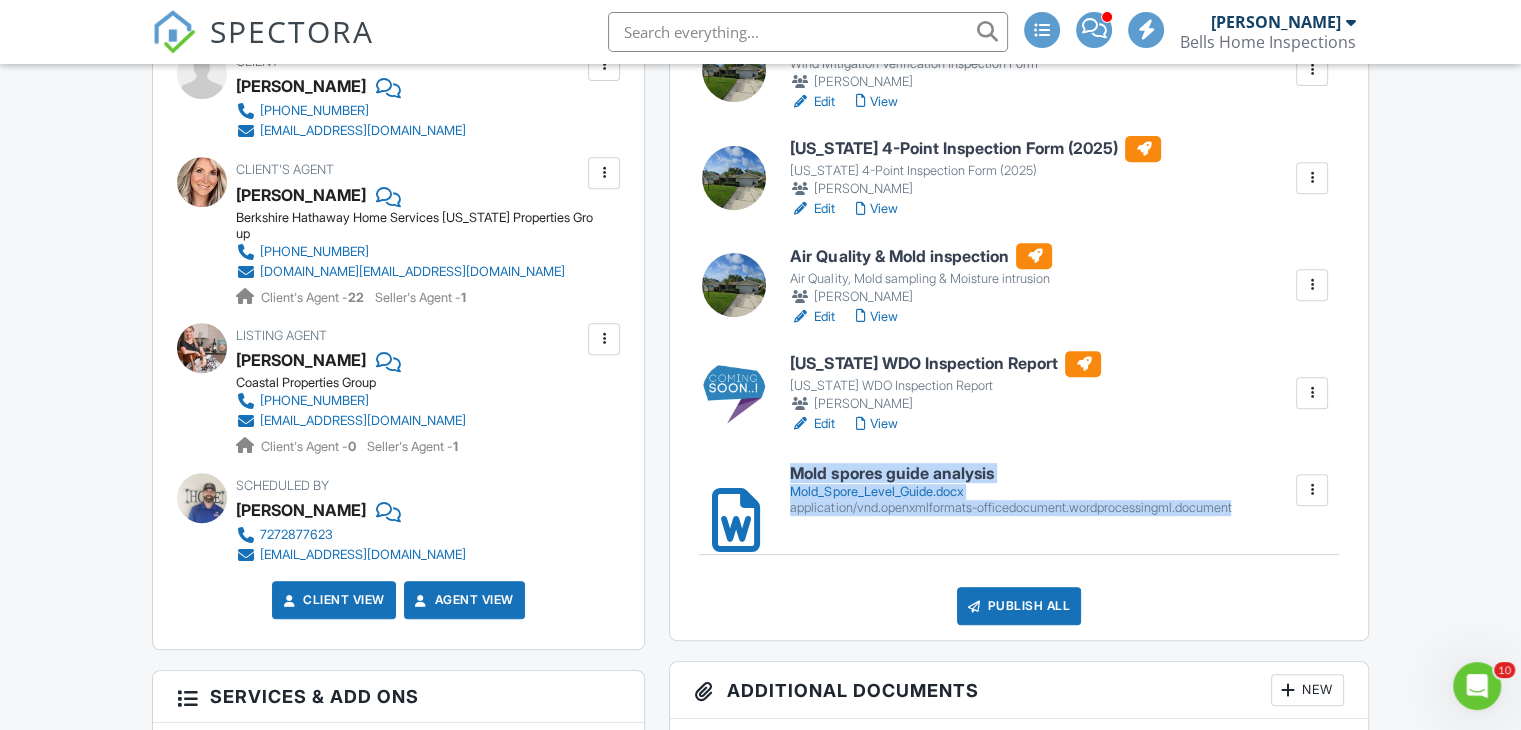 drag, startPoint x: 1316, startPoint y: 496, endPoint x: 1328, endPoint y: 427, distance: 70.035706 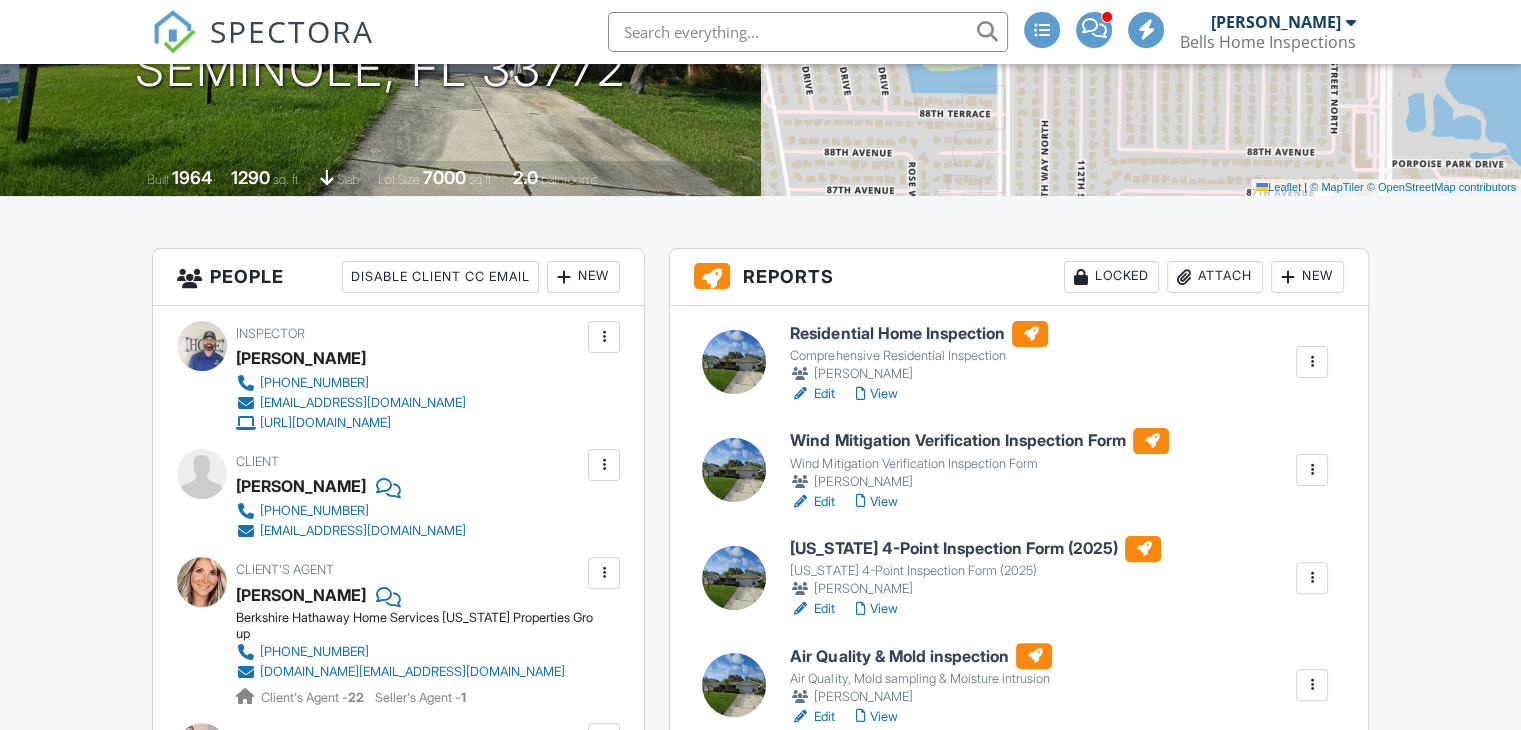 scroll, scrollTop: 0, scrollLeft: 0, axis: both 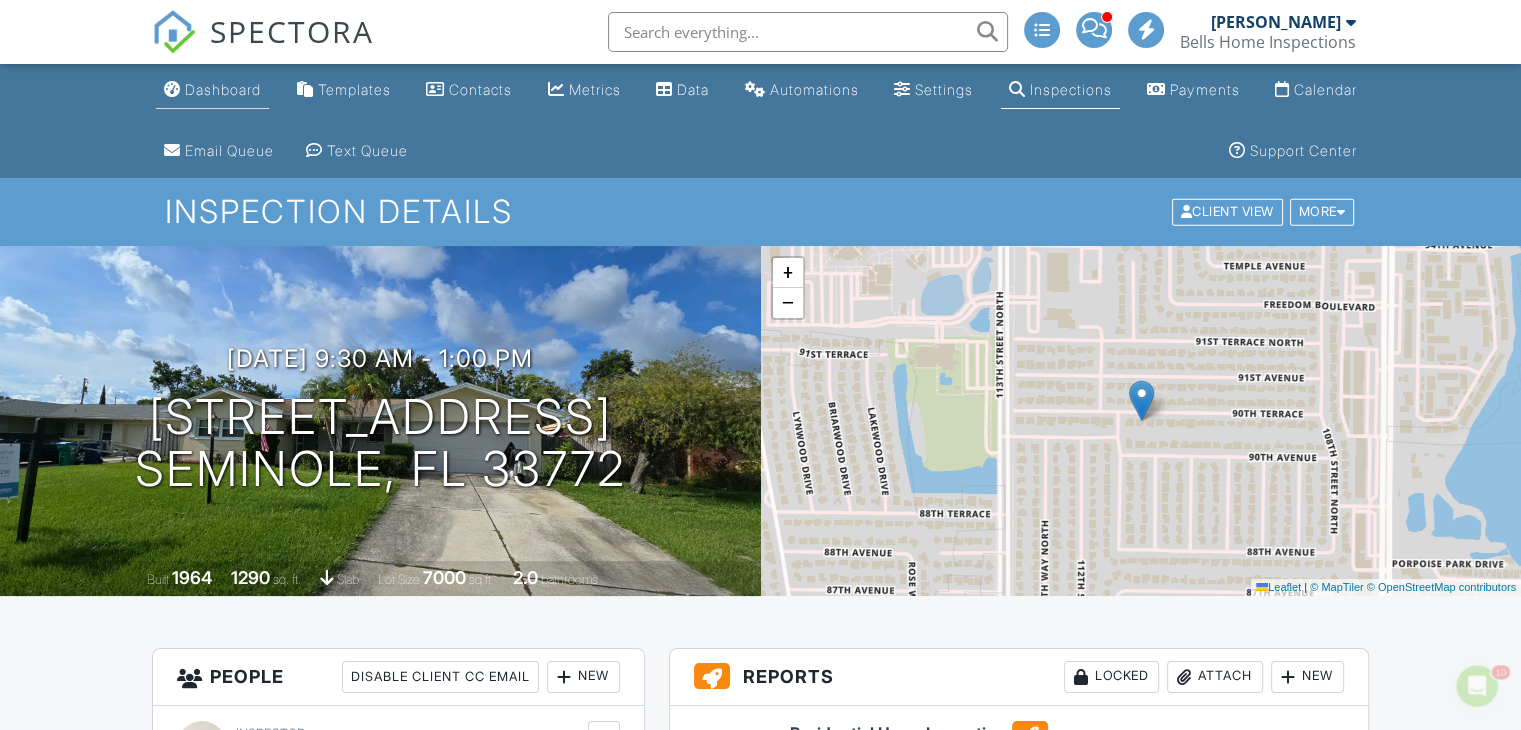 click on "Dashboard" at bounding box center (223, 89) 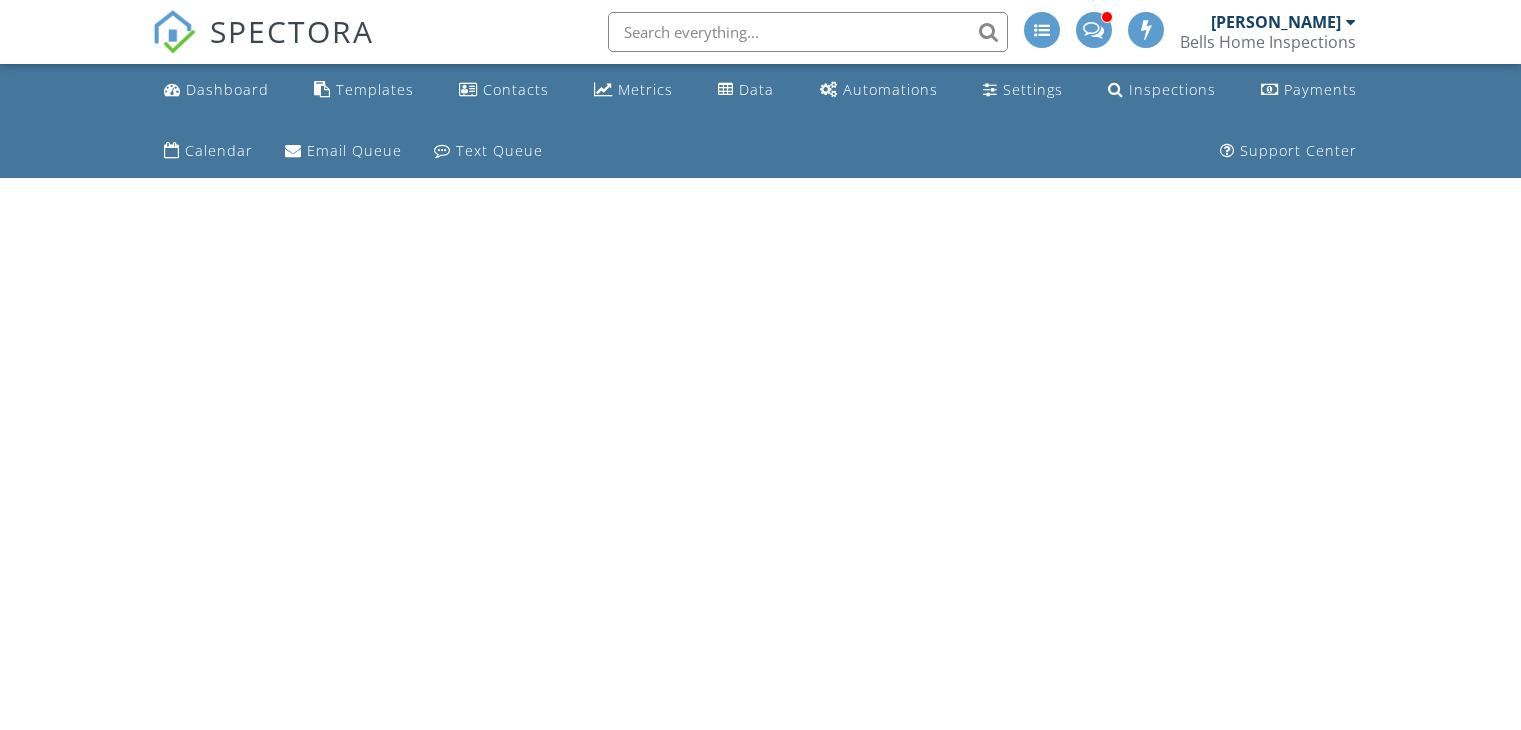 scroll, scrollTop: 0, scrollLeft: 0, axis: both 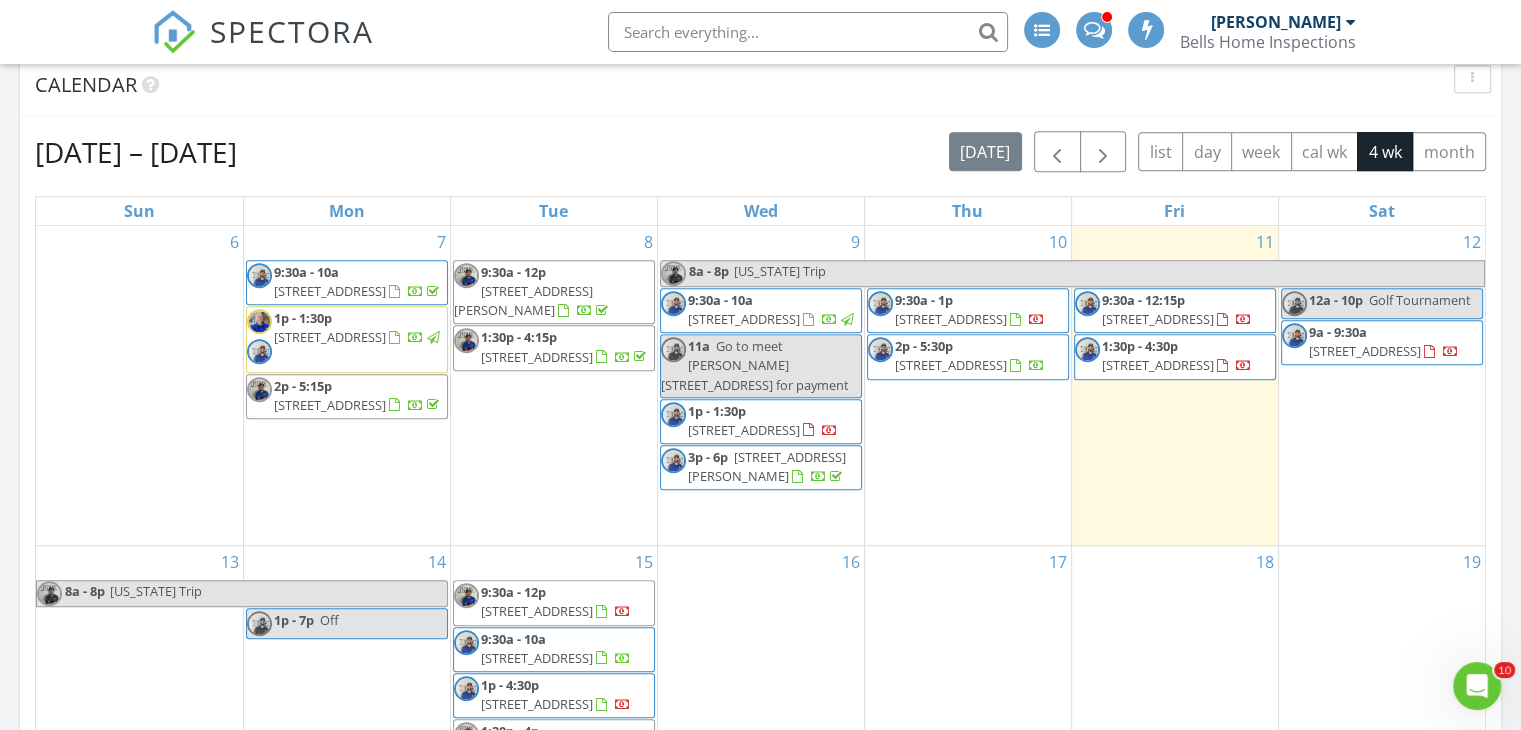 click on "[STREET_ADDRESS]" at bounding box center (951, 365) 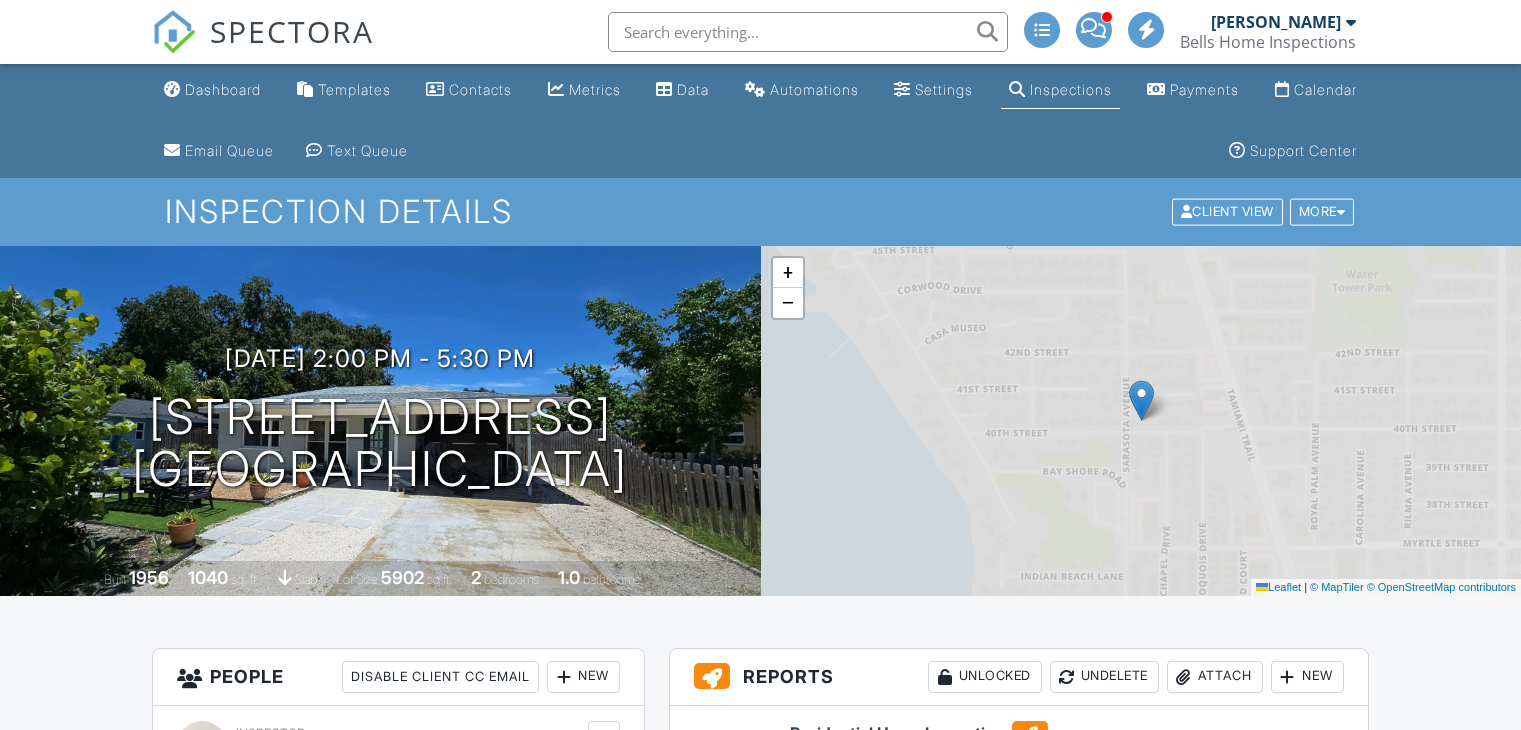 scroll, scrollTop: 400, scrollLeft: 0, axis: vertical 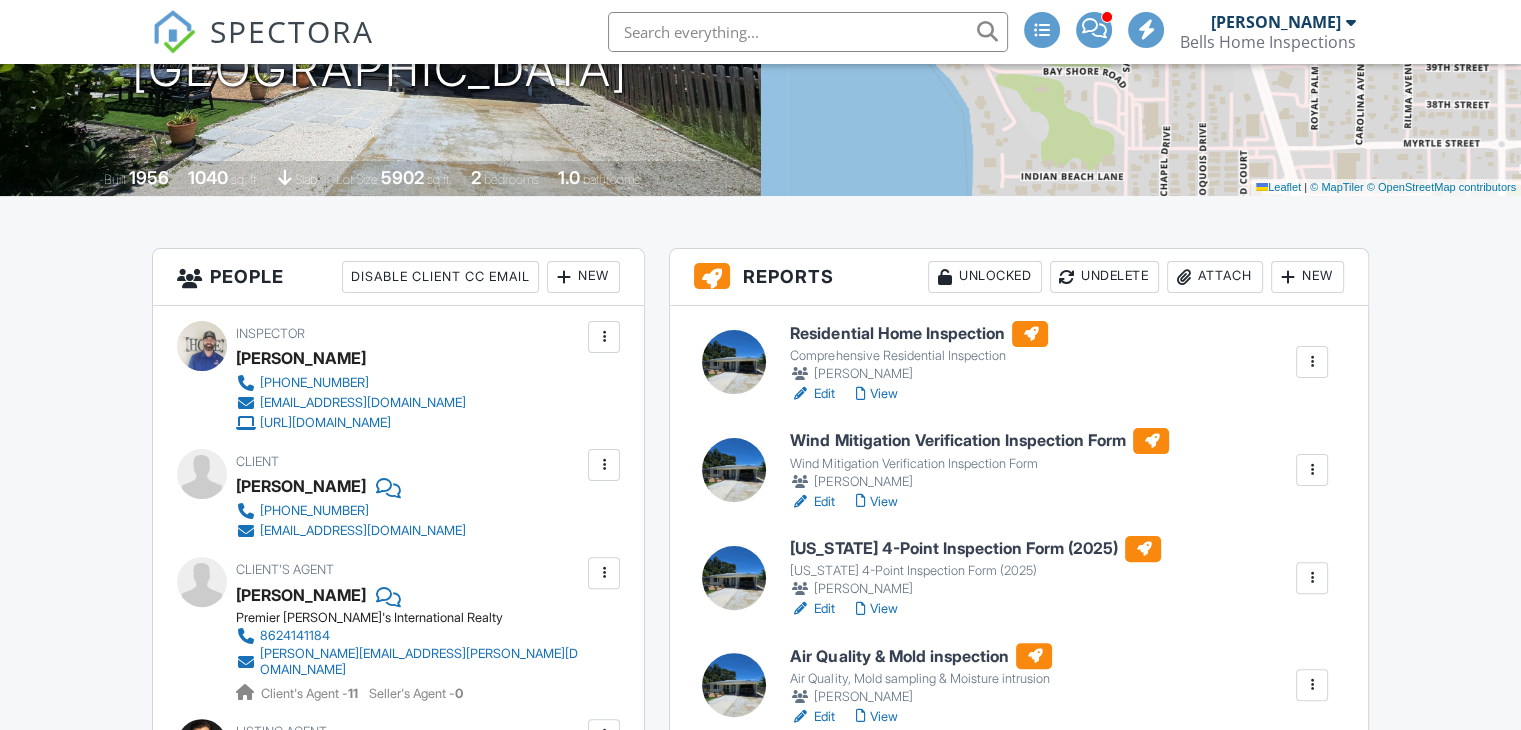 click on "View" at bounding box center (876, 394) 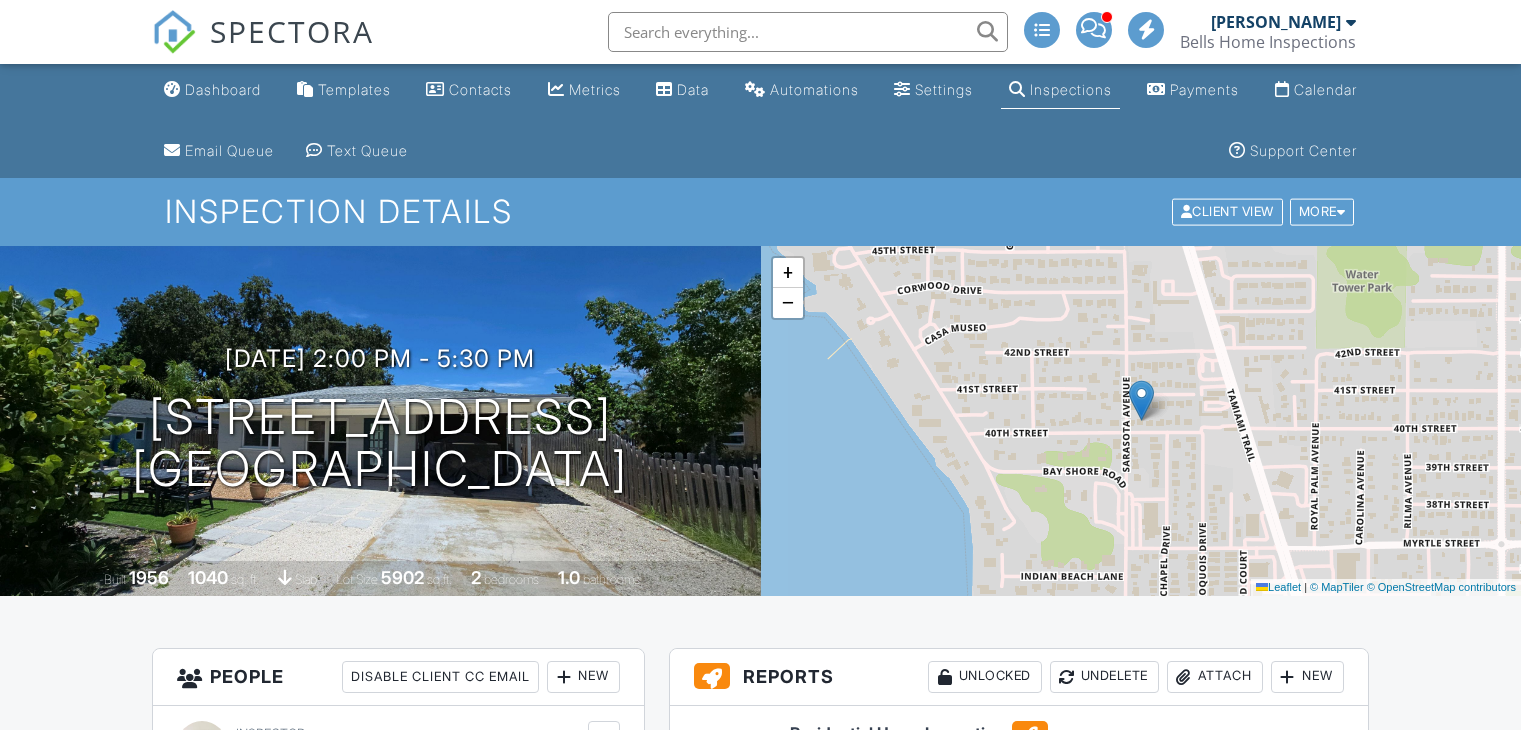 scroll, scrollTop: 400, scrollLeft: 0, axis: vertical 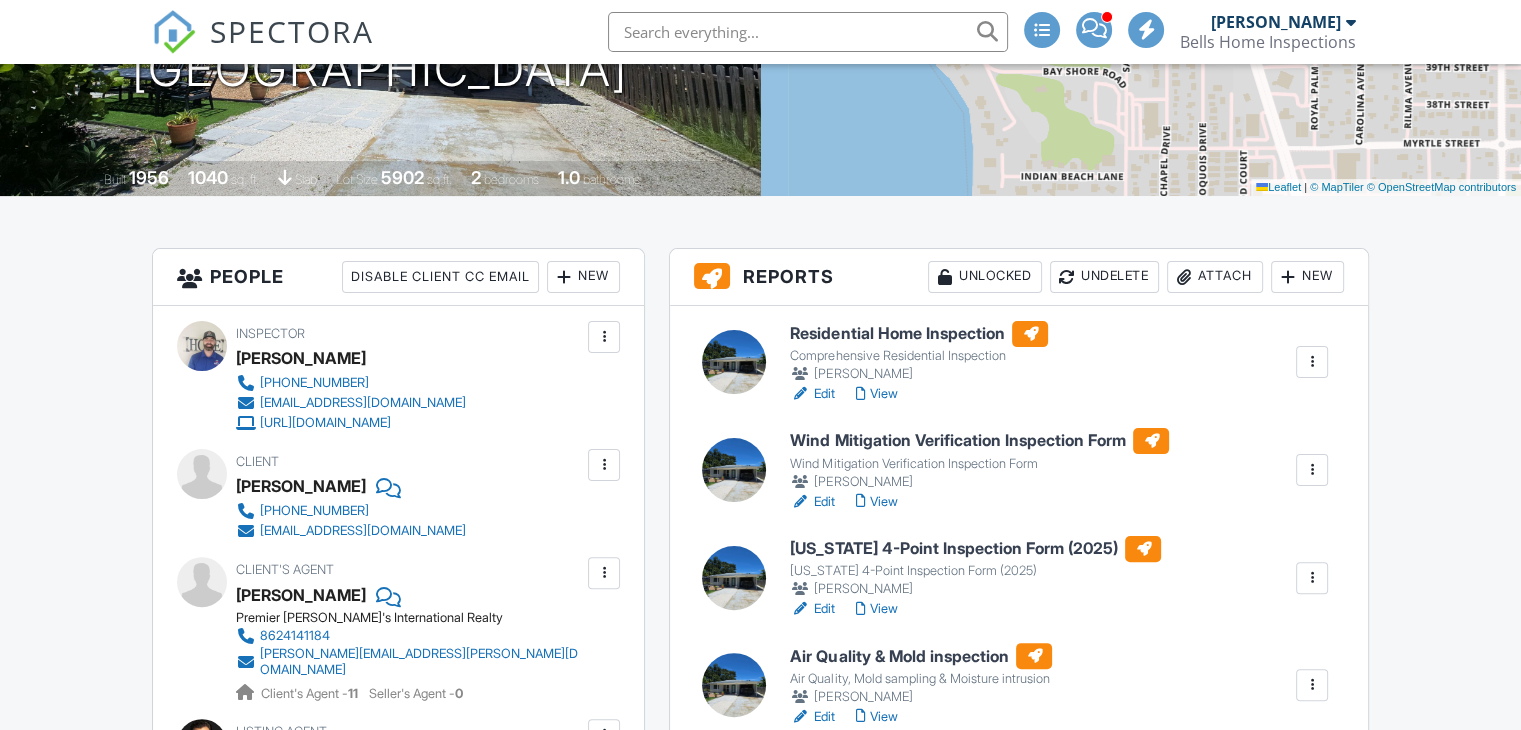 click on "View" at bounding box center (876, 502) 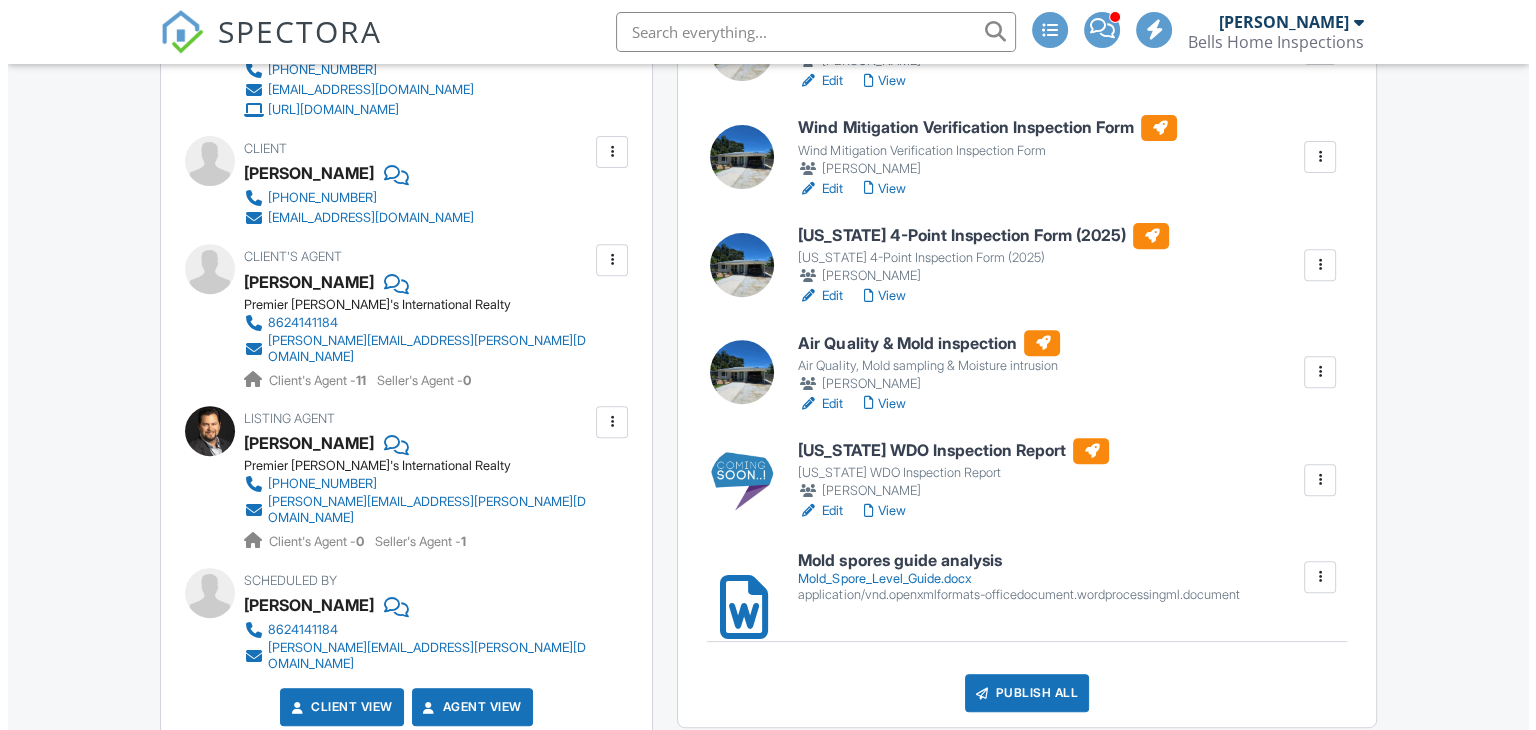 scroll, scrollTop: 900, scrollLeft: 0, axis: vertical 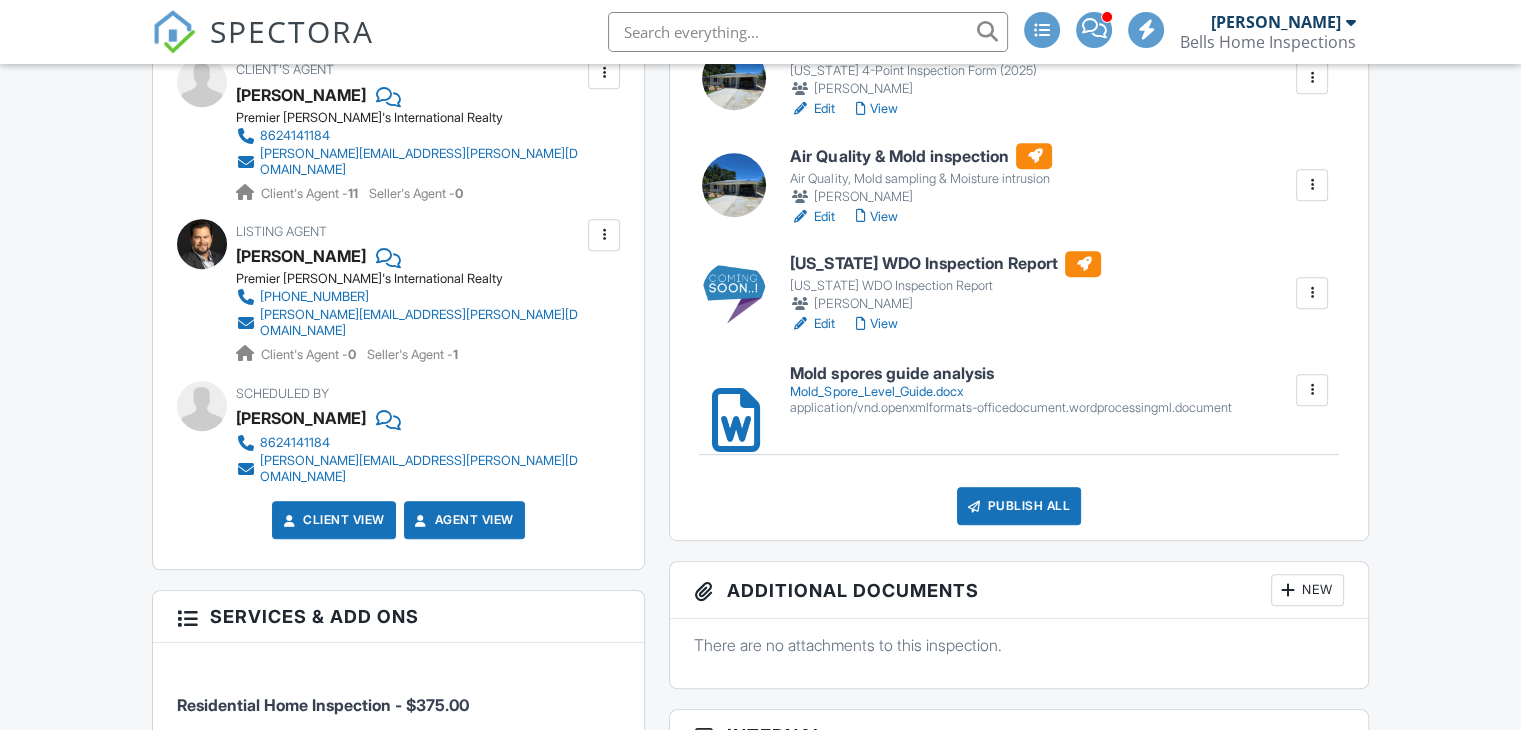 click on "View" at bounding box center (876, 324) 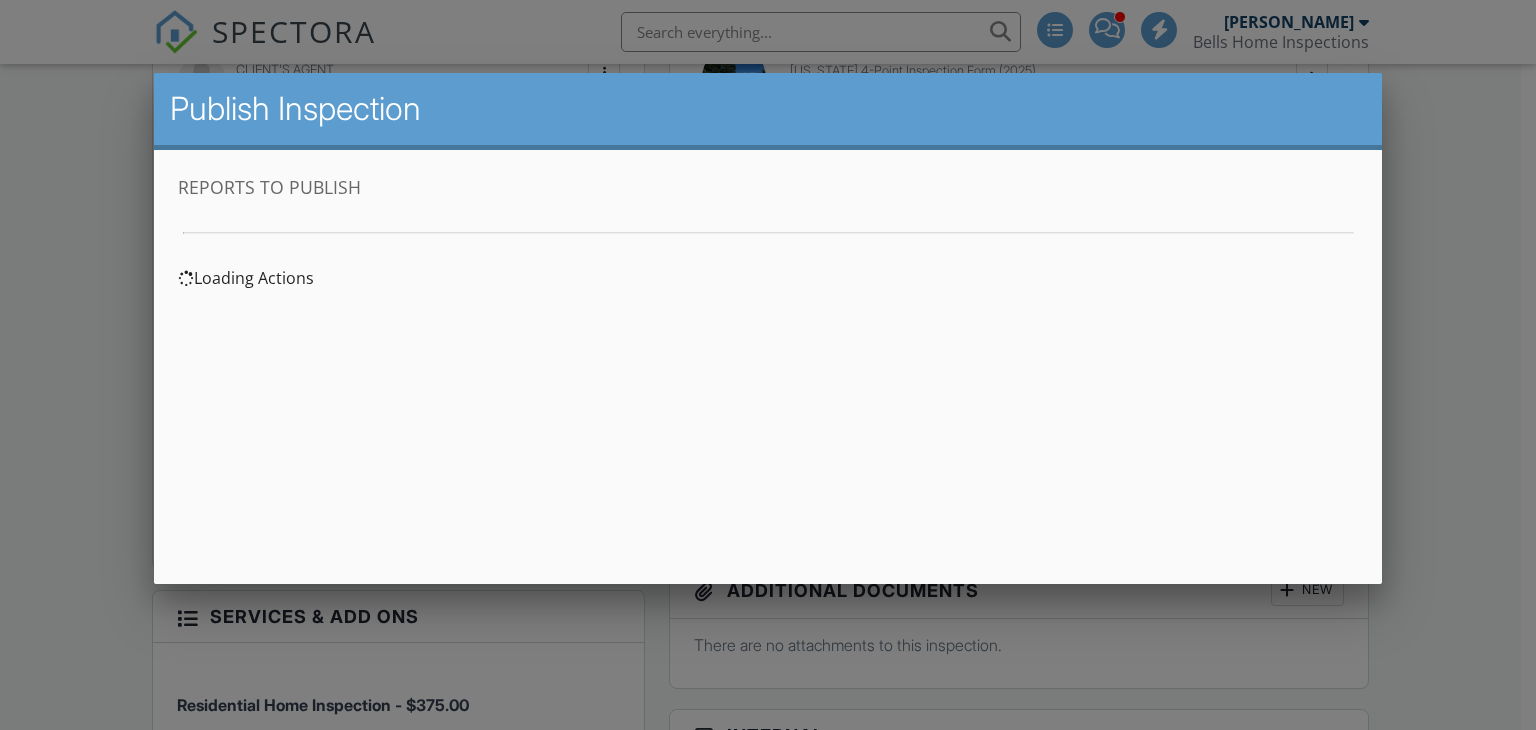 scroll, scrollTop: 0, scrollLeft: 0, axis: both 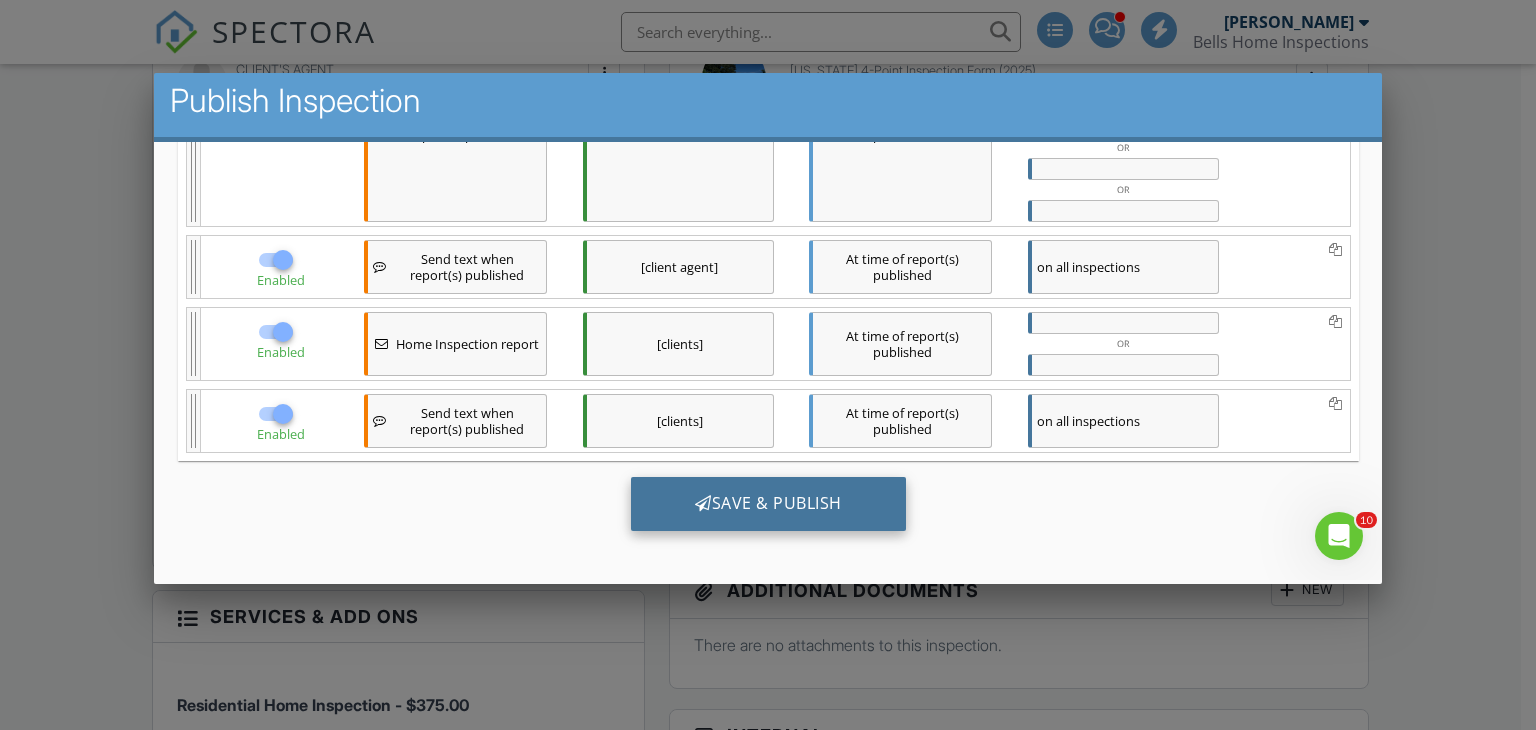 click on "Save & Publish" at bounding box center [767, 504] 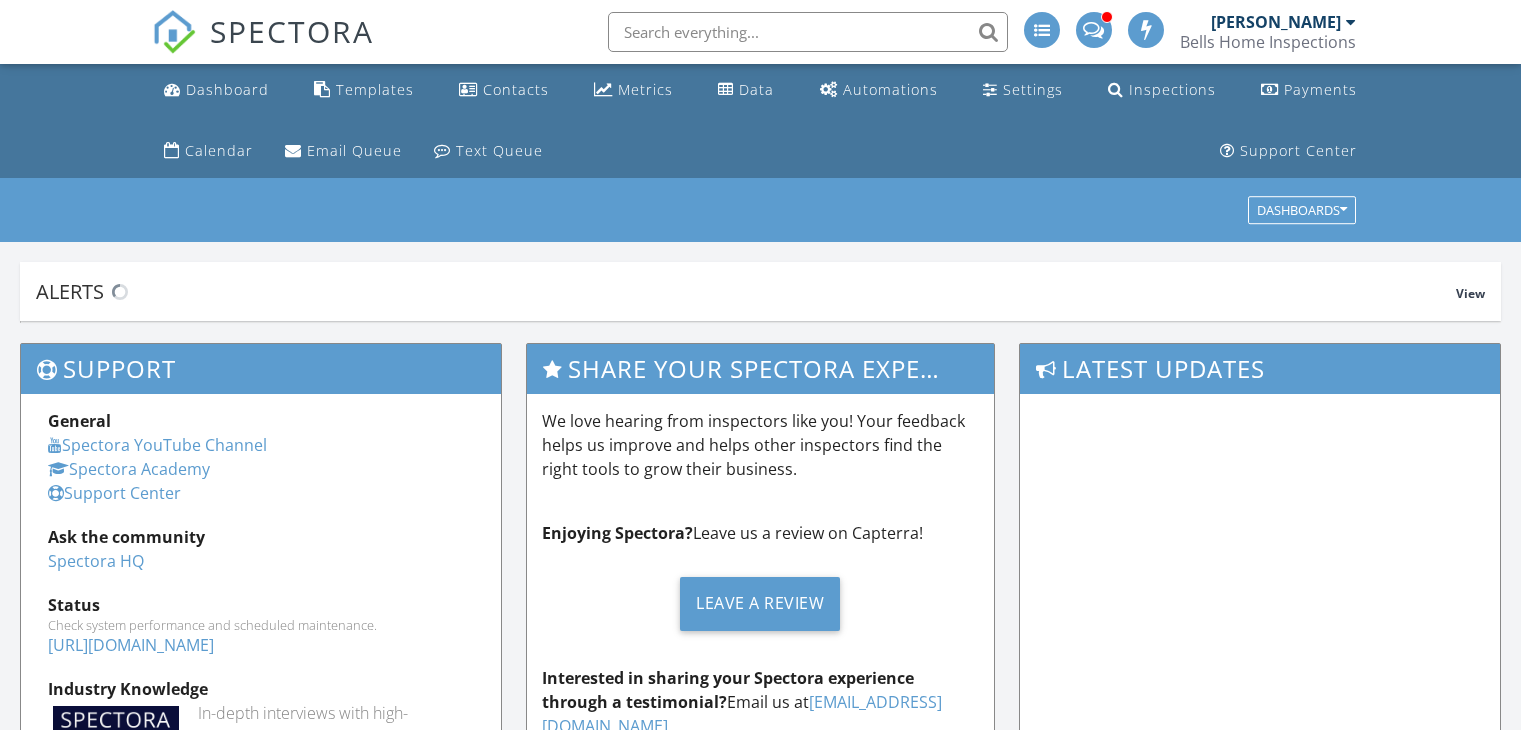 scroll, scrollTop: 0, scrollLeft: 0, axis: both 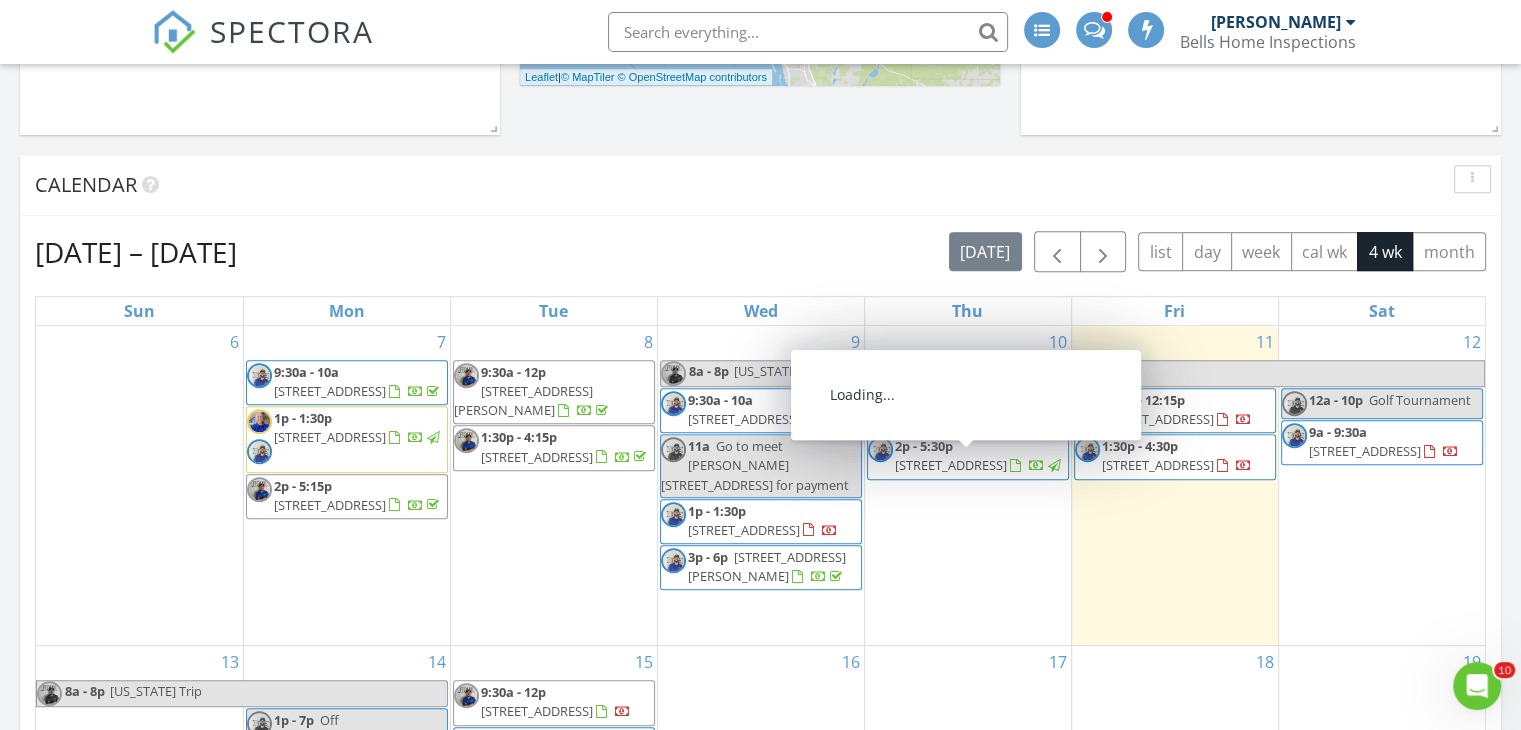 click on "[STREET_ADDRESS]" at bounding box center (951, 419) 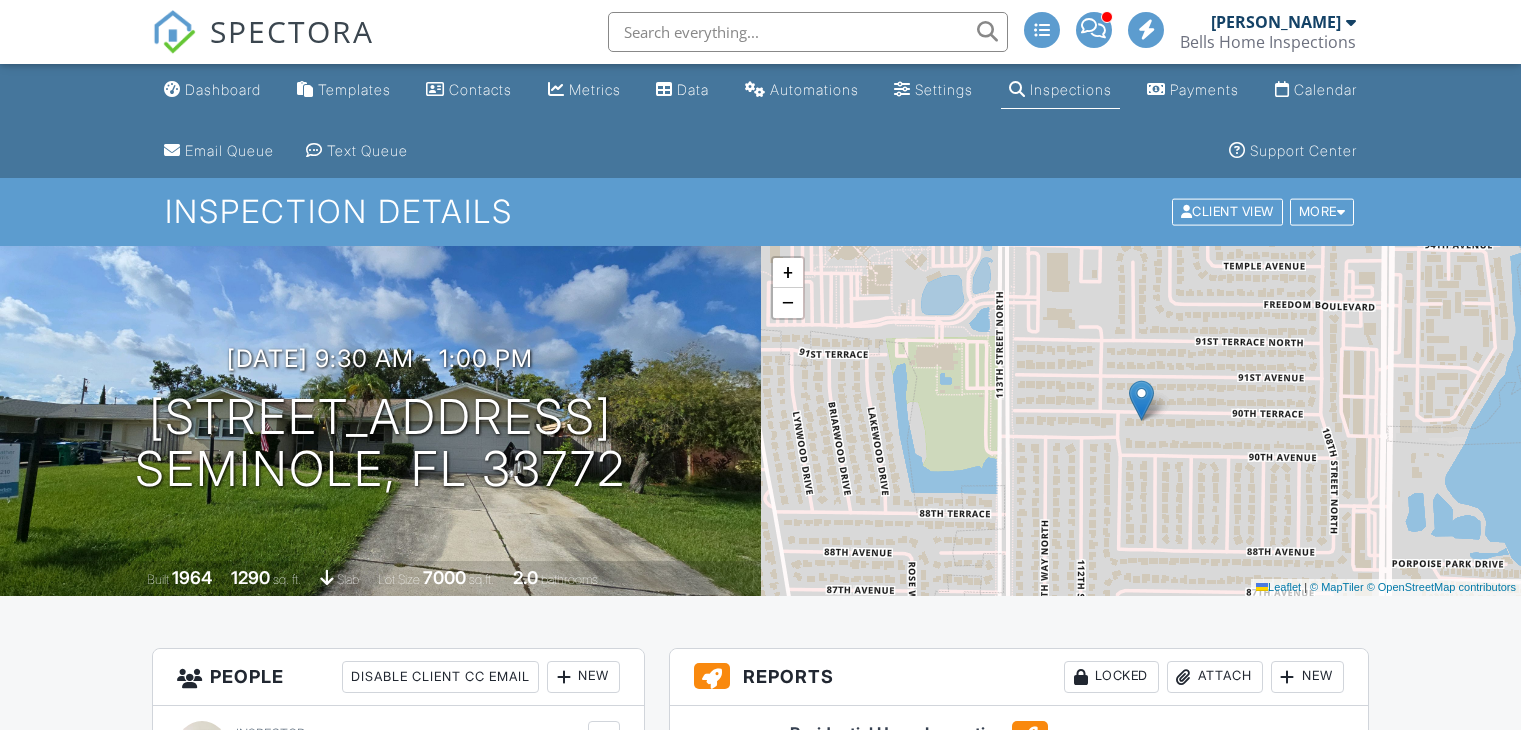 click on "Publish All" at bounding box center [1019, 1406] 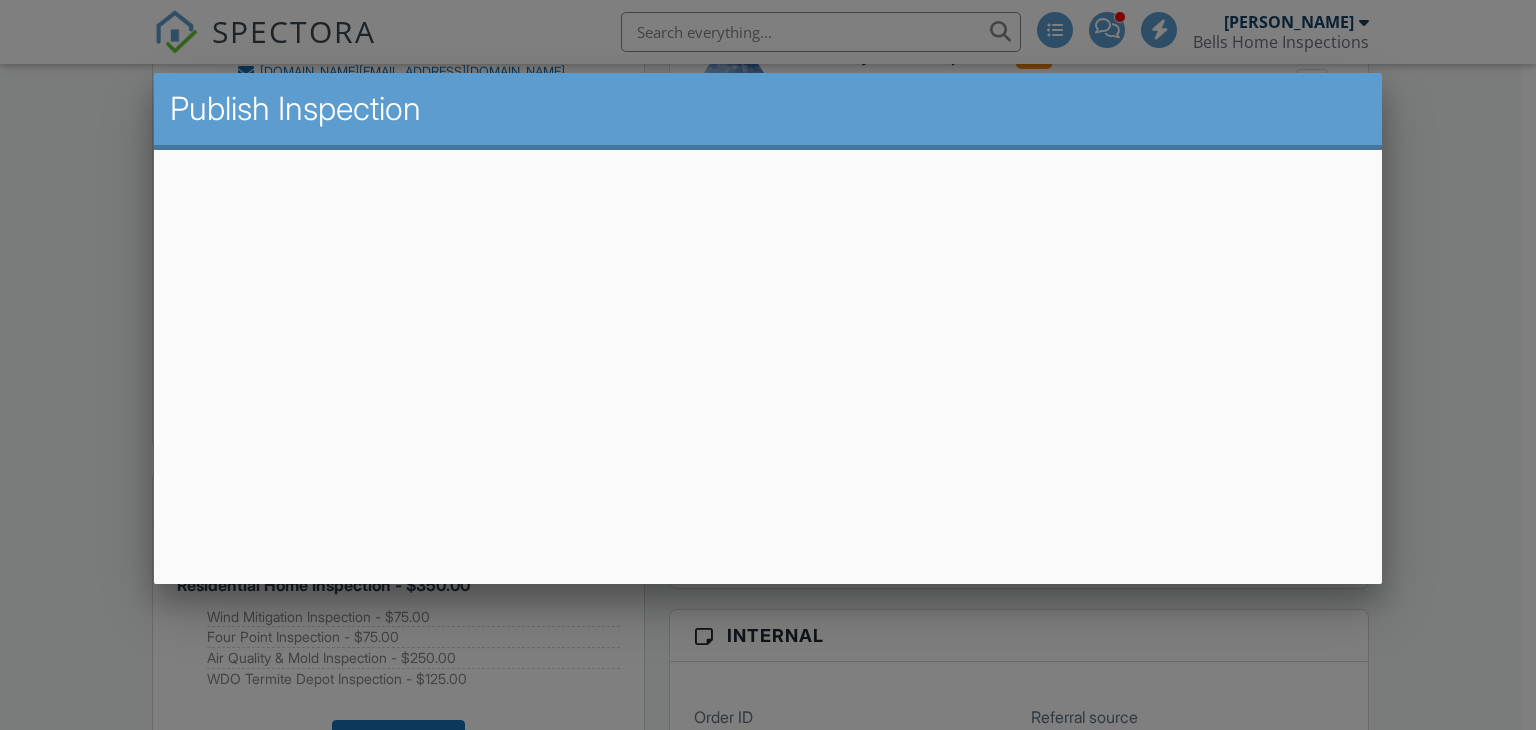 scroll, scrollTop: 1000, scrollLeft: 0, axis: vertical 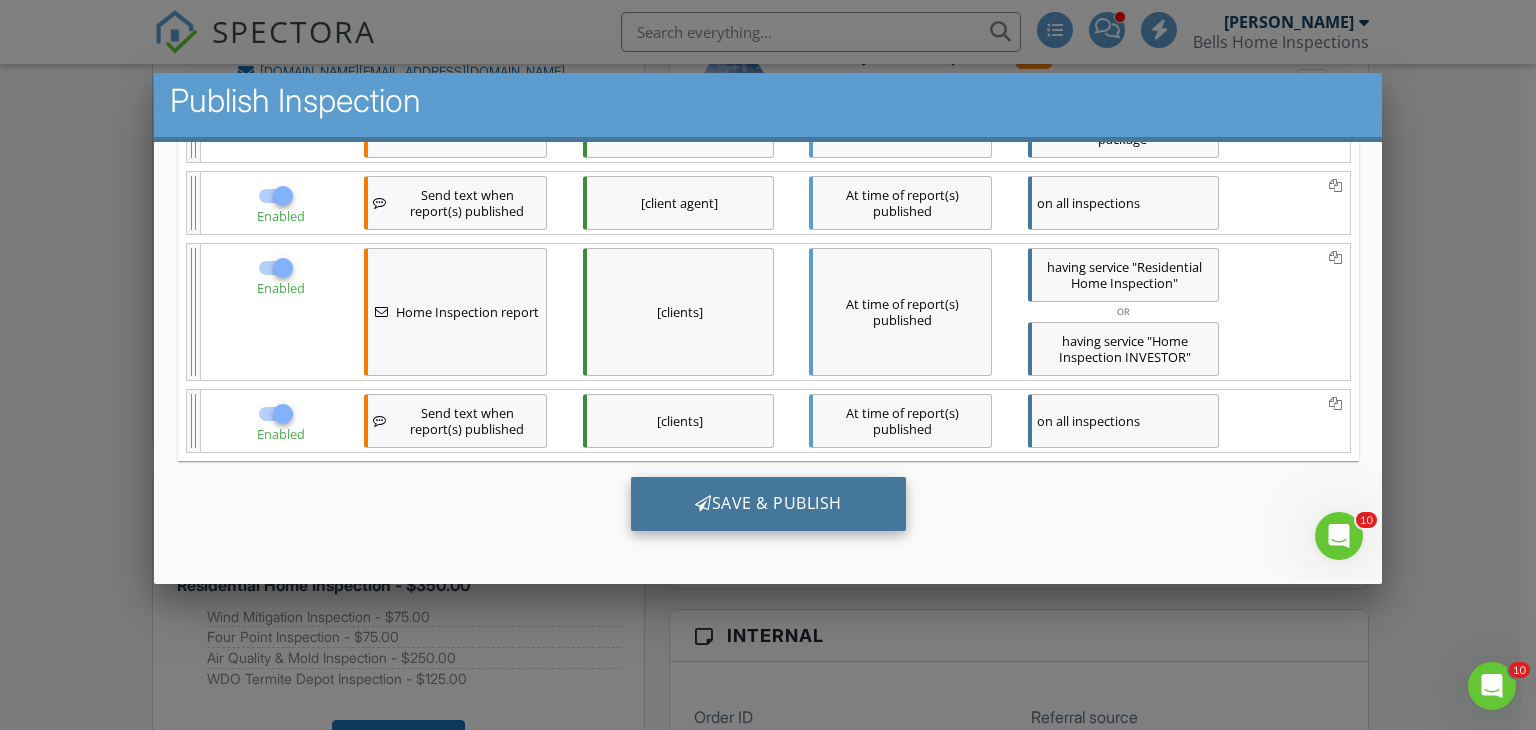 click on "Save & Publish" at bounding box center (767, 504) 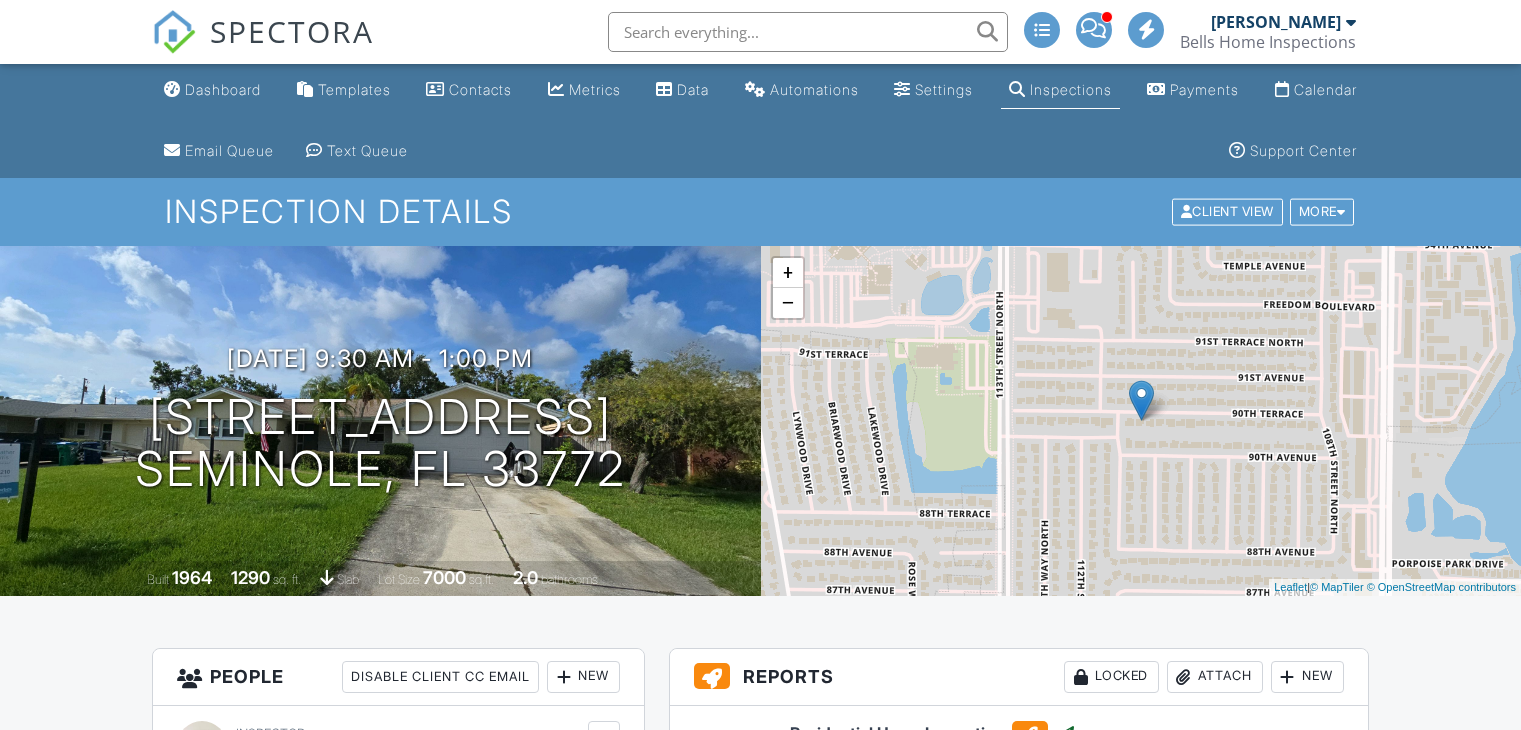 scroll, scrollTop: 0, scrollLeft: 0, axis: both 